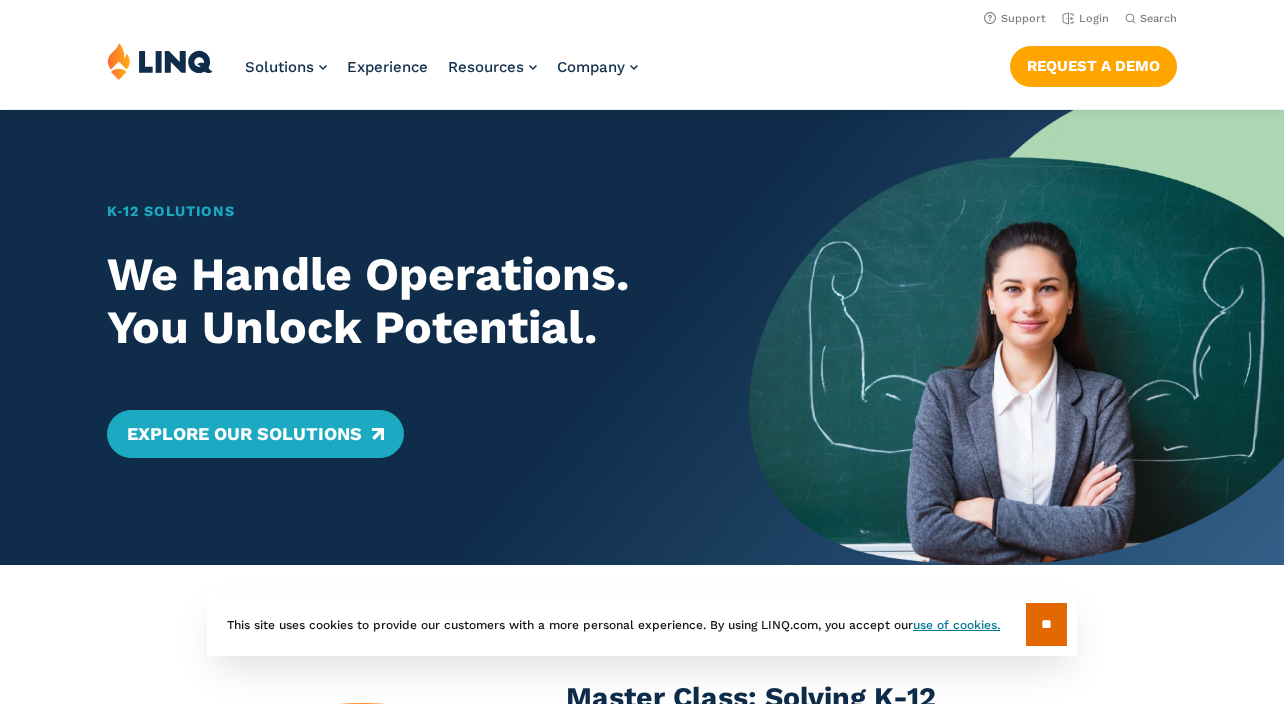 scroll, scrollTop: 0, scrollLeft: 0, axis: both 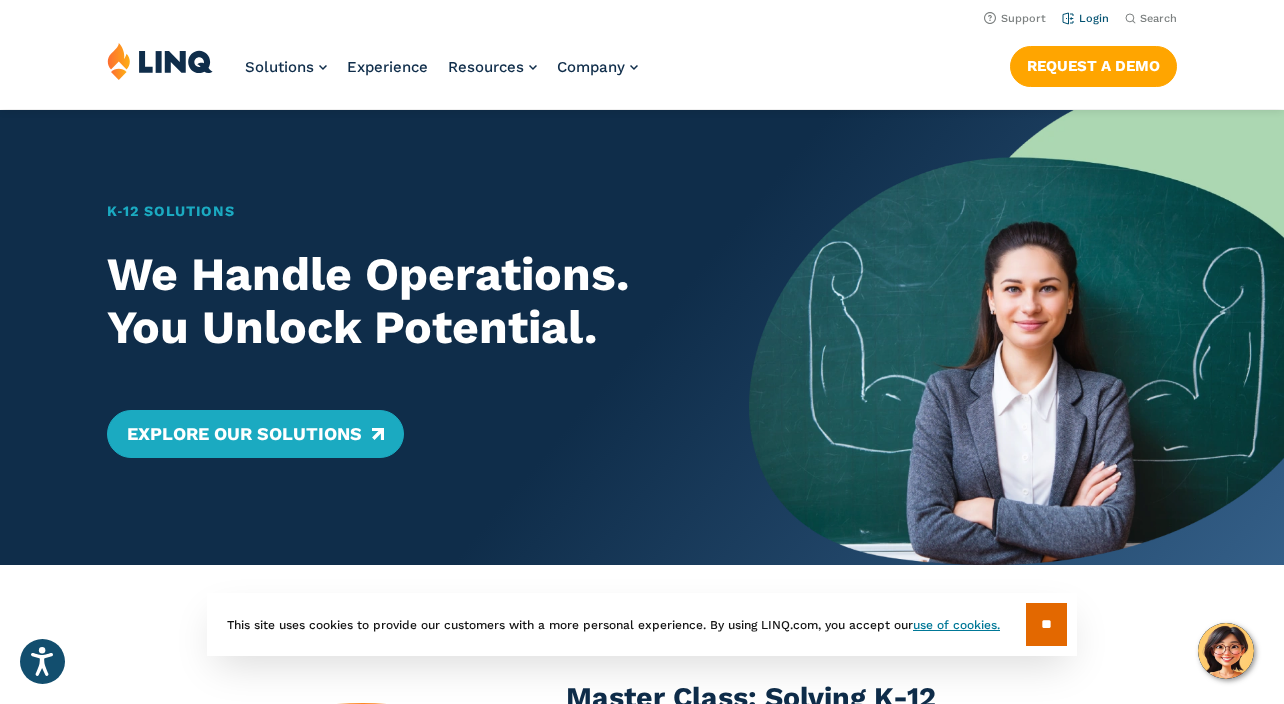click on "Login" at bounding box center [1085, 18] 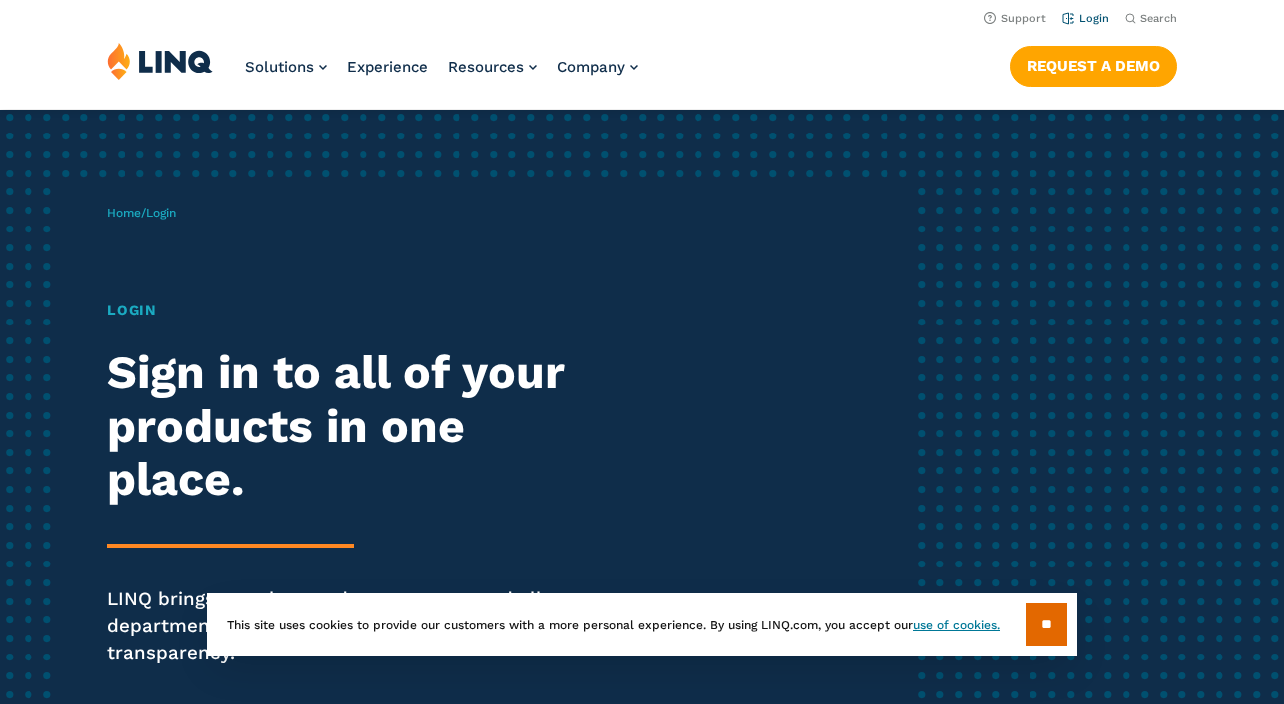 scroll, scrollTop: 0, scrollLeft: 0, axis: both 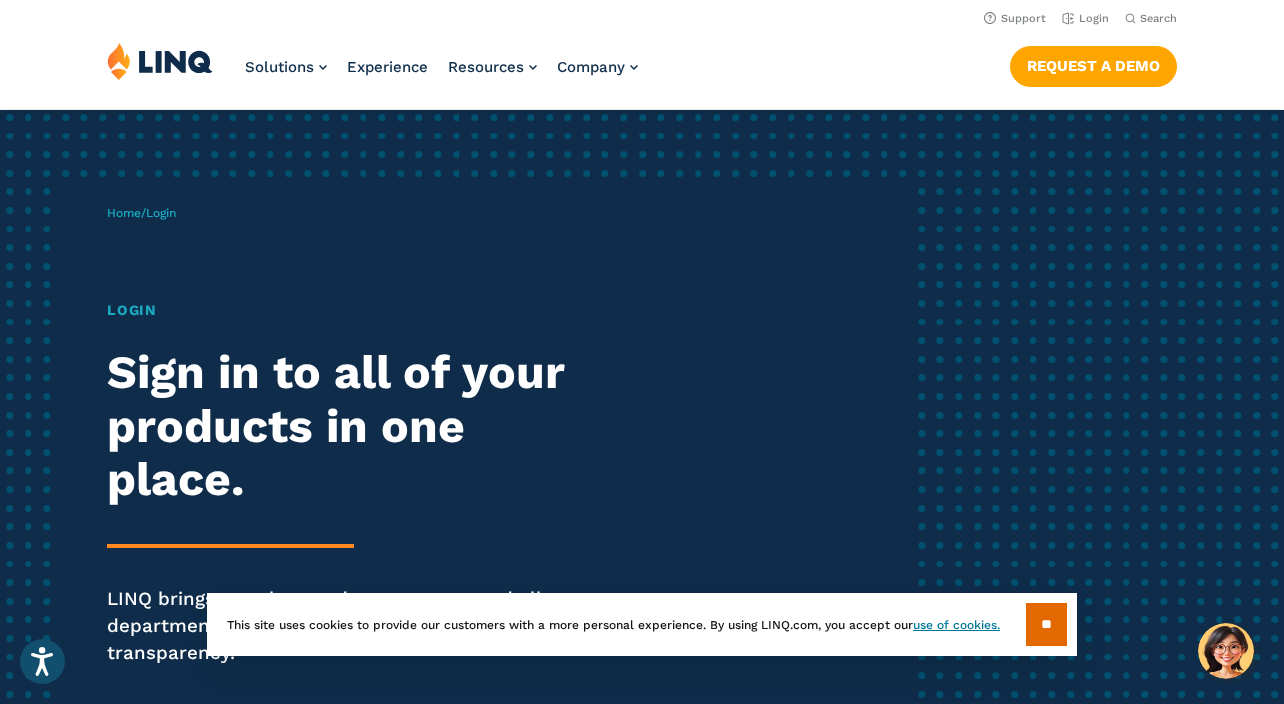 click on "Support
Login
Search
Search for:
Solutions
Nutrition Overview
NEW  School Nutrition Suite
School Nutrition
State Nutrition
State S-EBT Programs
Payments Overview
Education Resource Planning (ERP) Overview
Finance & Accounting
HR & Payroll
Purchasing
Warehouse Management (WHS)
Reporting & Compliance
Forms & Workflows Overview
Solutions for... Superintendents
Technology Directors
Finance & Business Operations Leaders
Human Resources Leaders
Nutrition Leaders
State Education Agencies
Experience
Resources Resource Library
Blog
Guide
Report
Video
Infographic
Case Study
Worksheet
Webinar
Toolkit
Other
Company Overview
Why LINQ?
Careers
Leadership
Events
News
Contact
Legal
Privacy Policy" at bounding box center [642, 54] 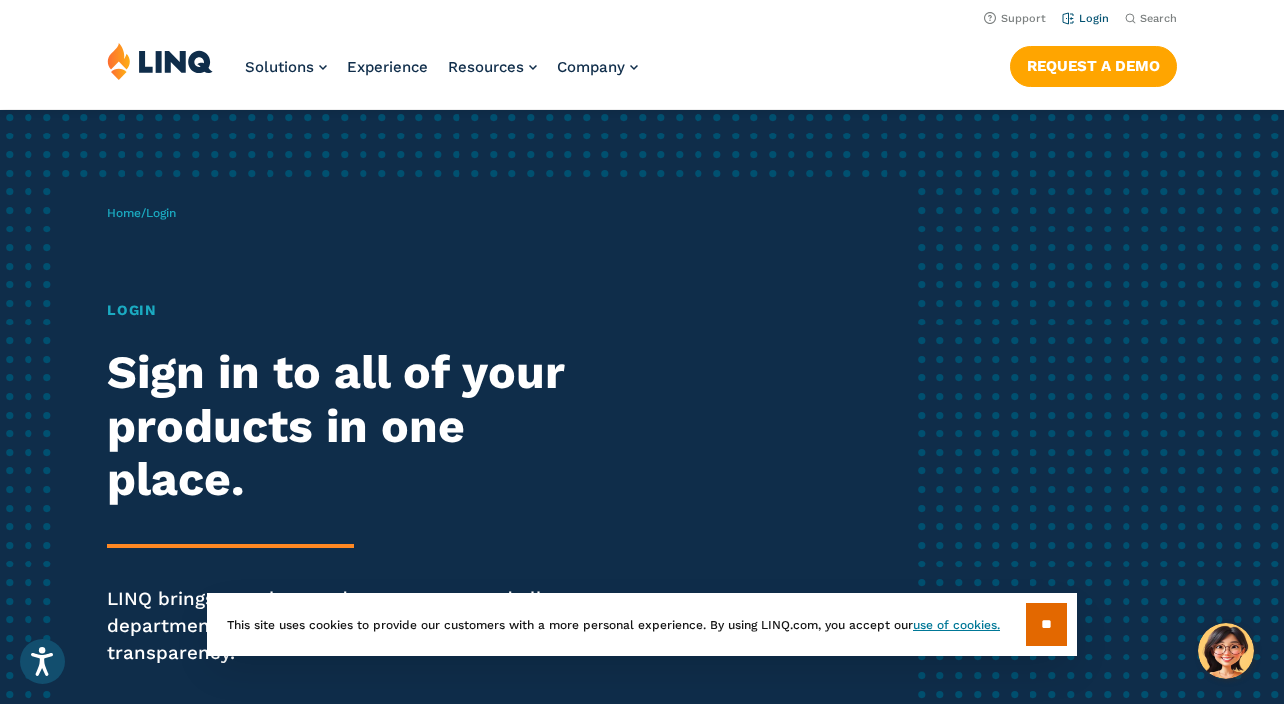 click on "Login" at bounding box center (1085, 18) 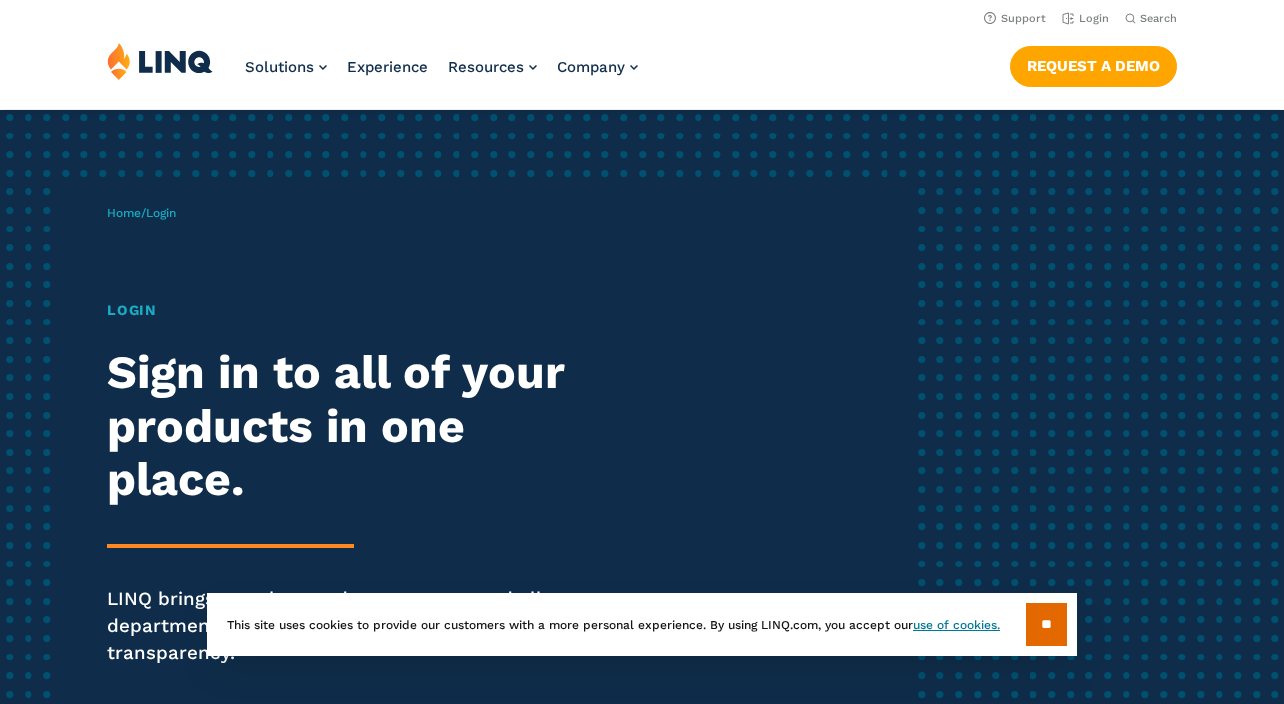 scroll, scrollTop: 0, scrollLeft: 0, axis: both 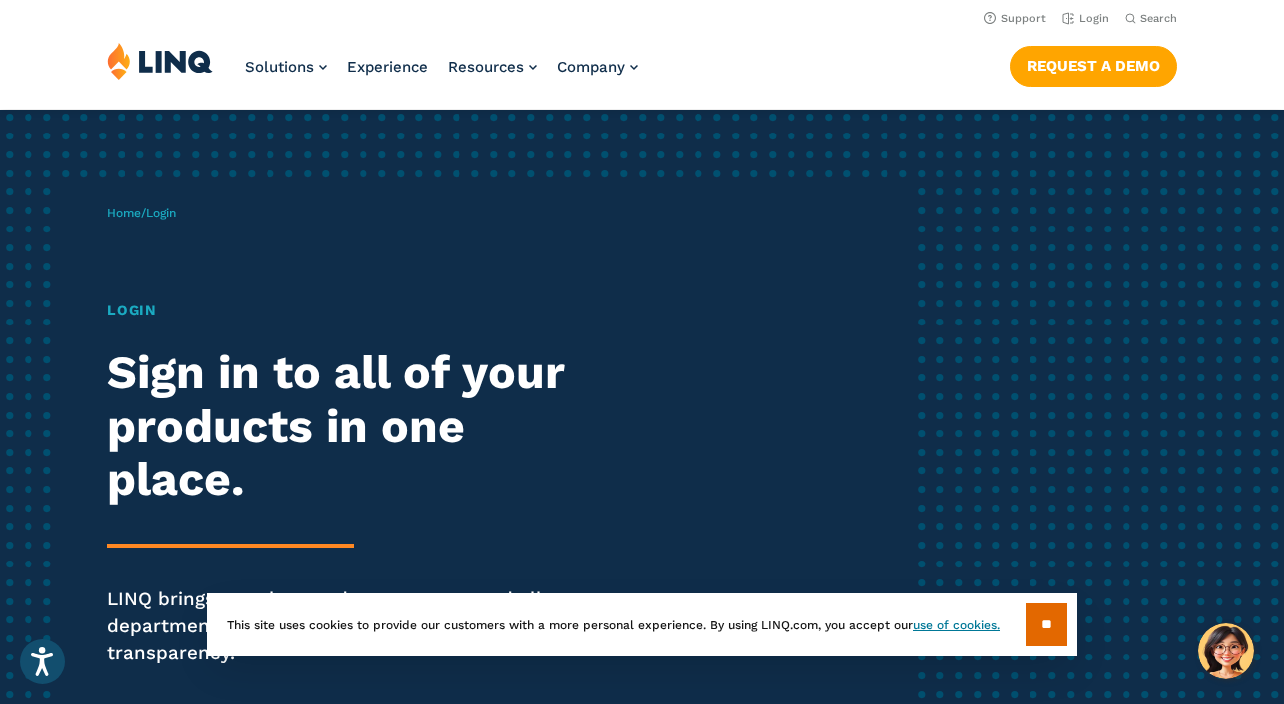 click at bounding box center (160, 61) 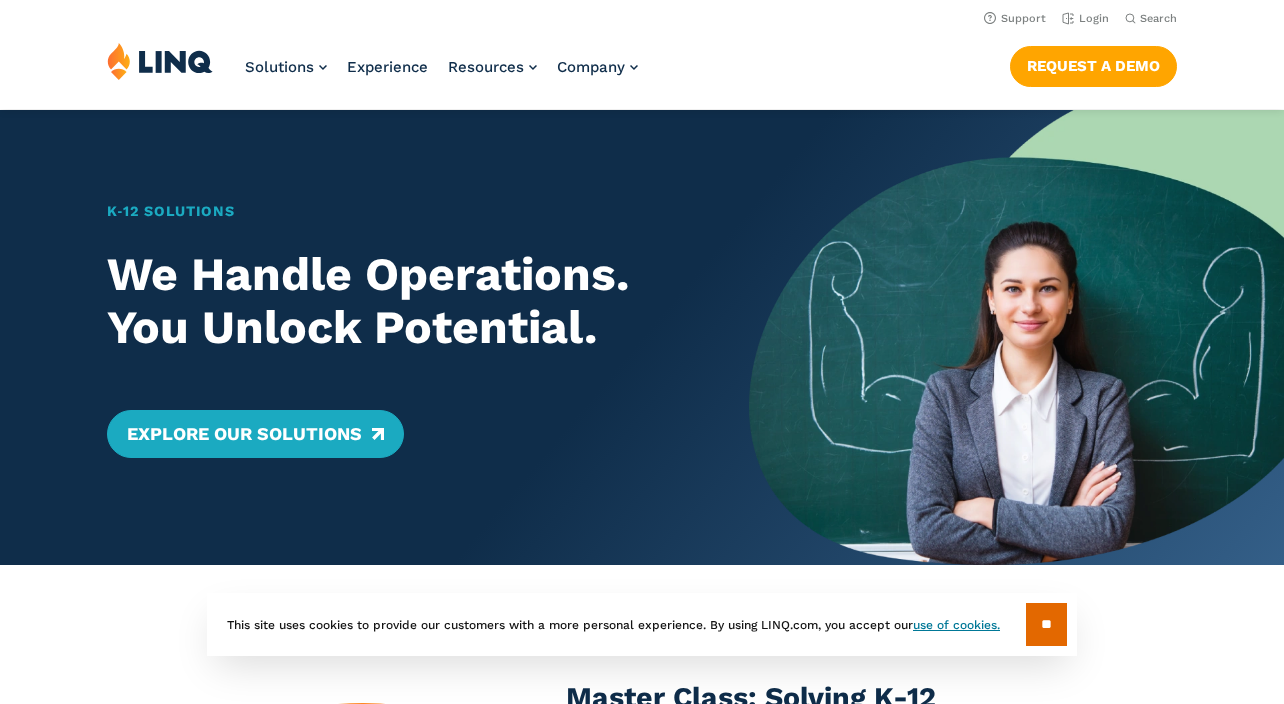 scroll, scrollTop: 0, scrollLeft: 0, axis: both 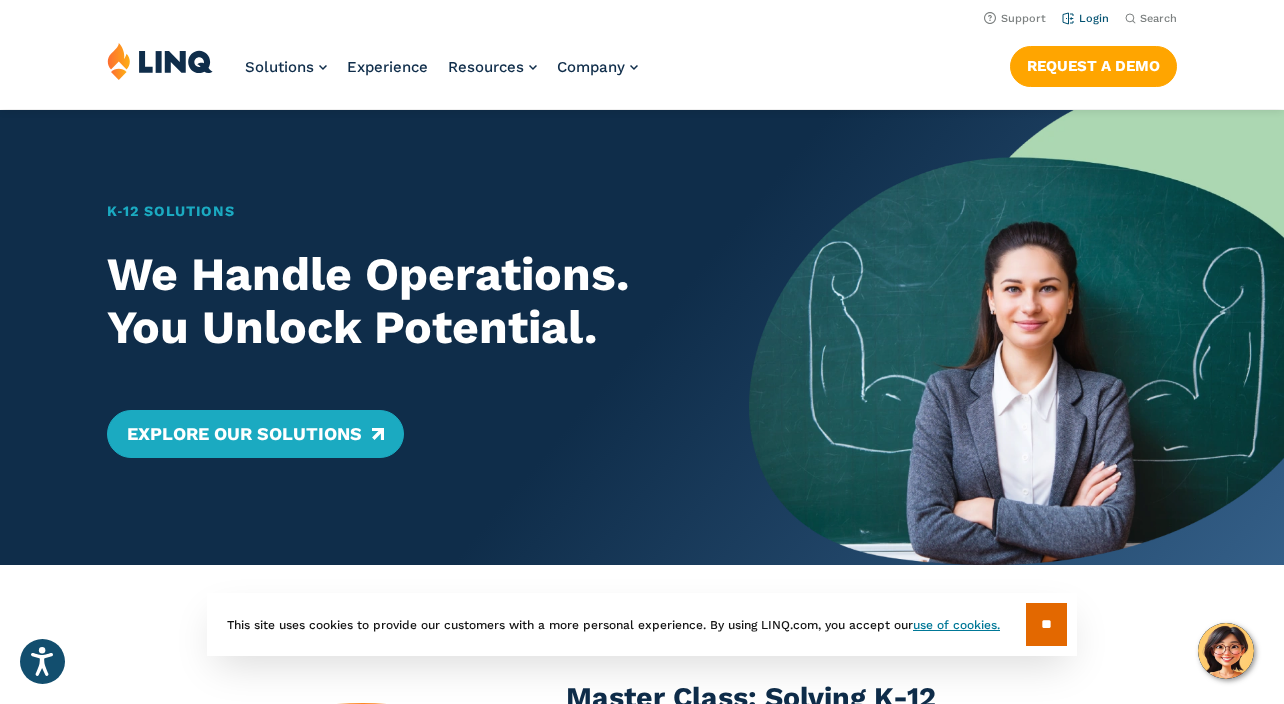 click on "Login" at bounding box center (1085, 18) 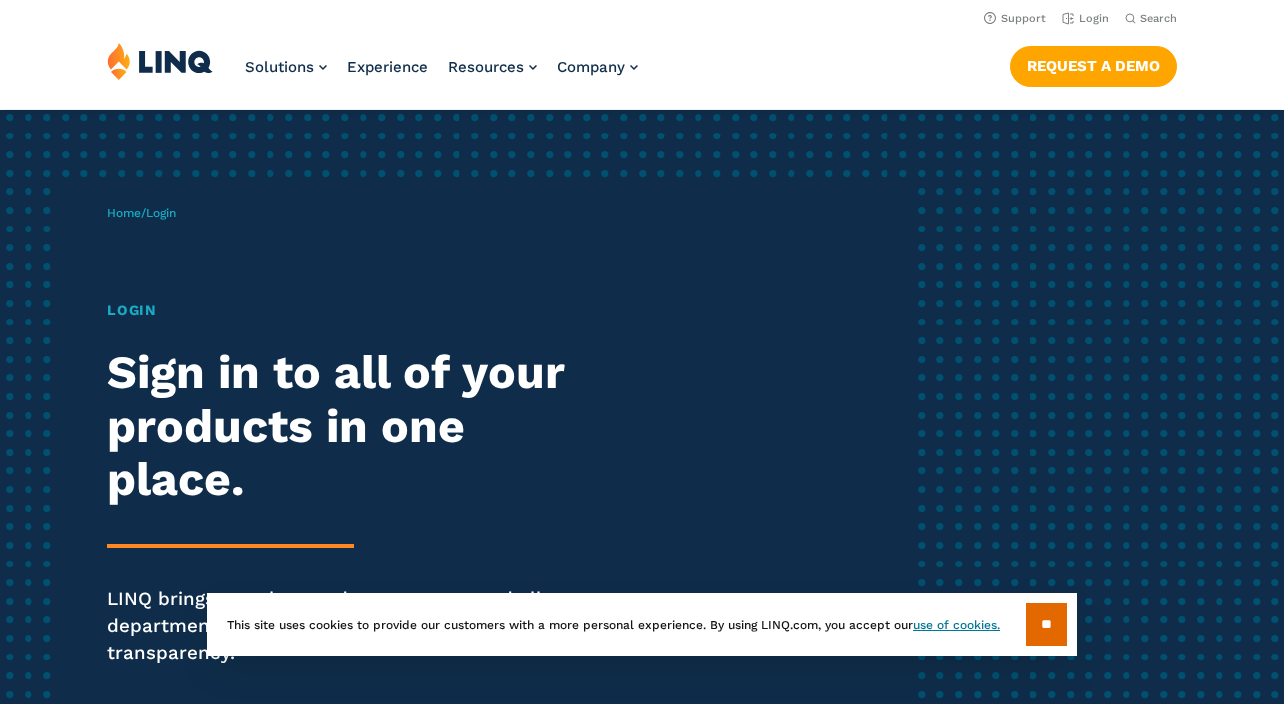 scroll, scrollTop: 0, scrollLeft: 0, axis: both 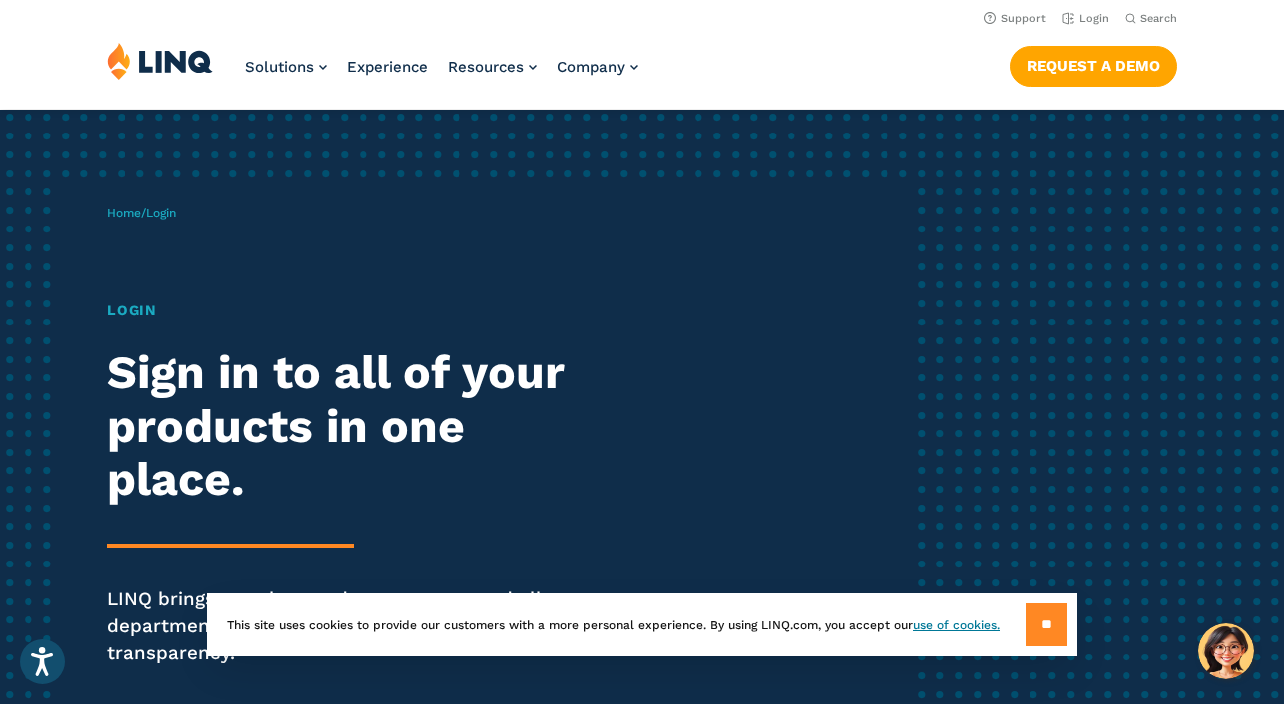 click on "**" at bounding box center [1046, 624] 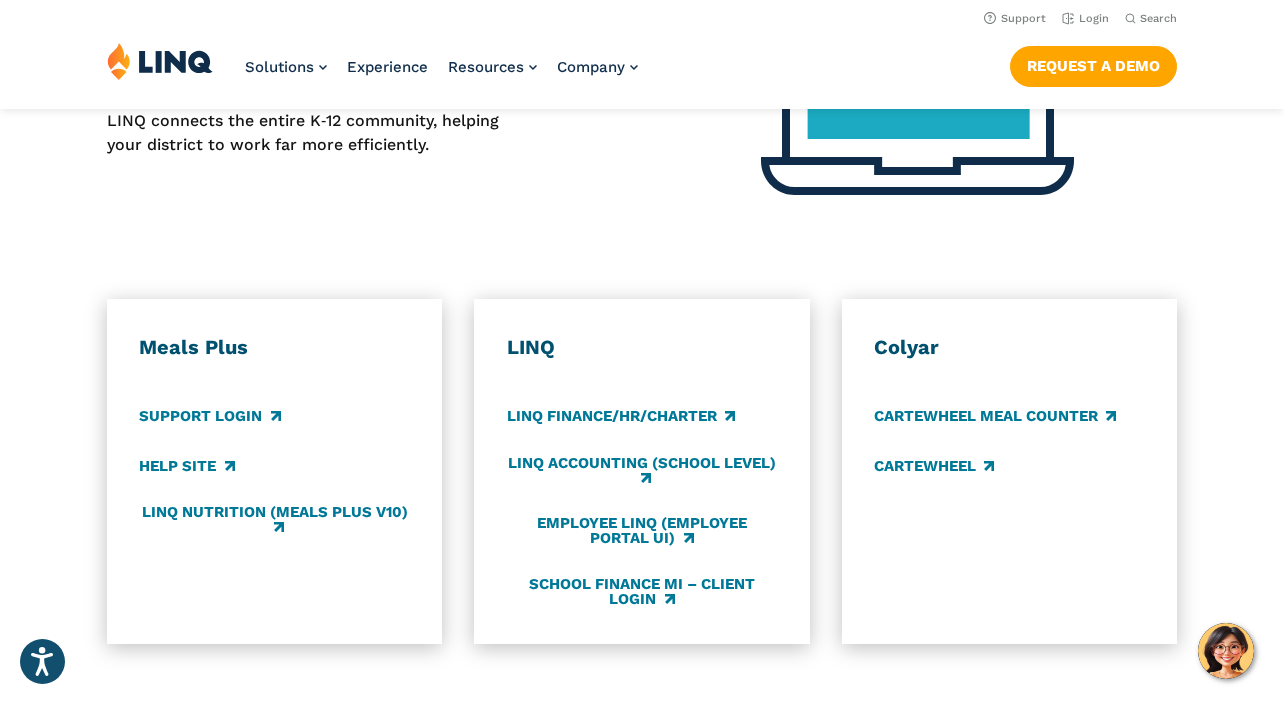 scroll, scrollTop: 0, scrollLeft: 0, axis: both 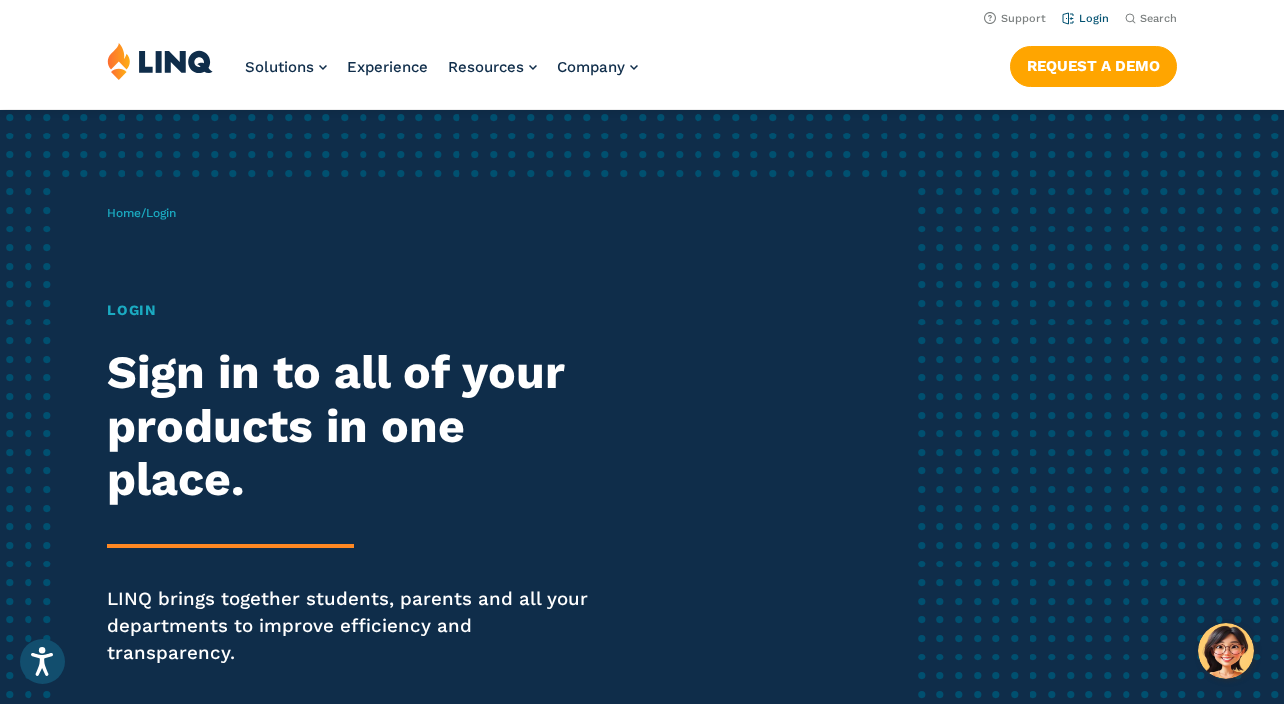 click on "Login" at bounding box center (1085, 18) 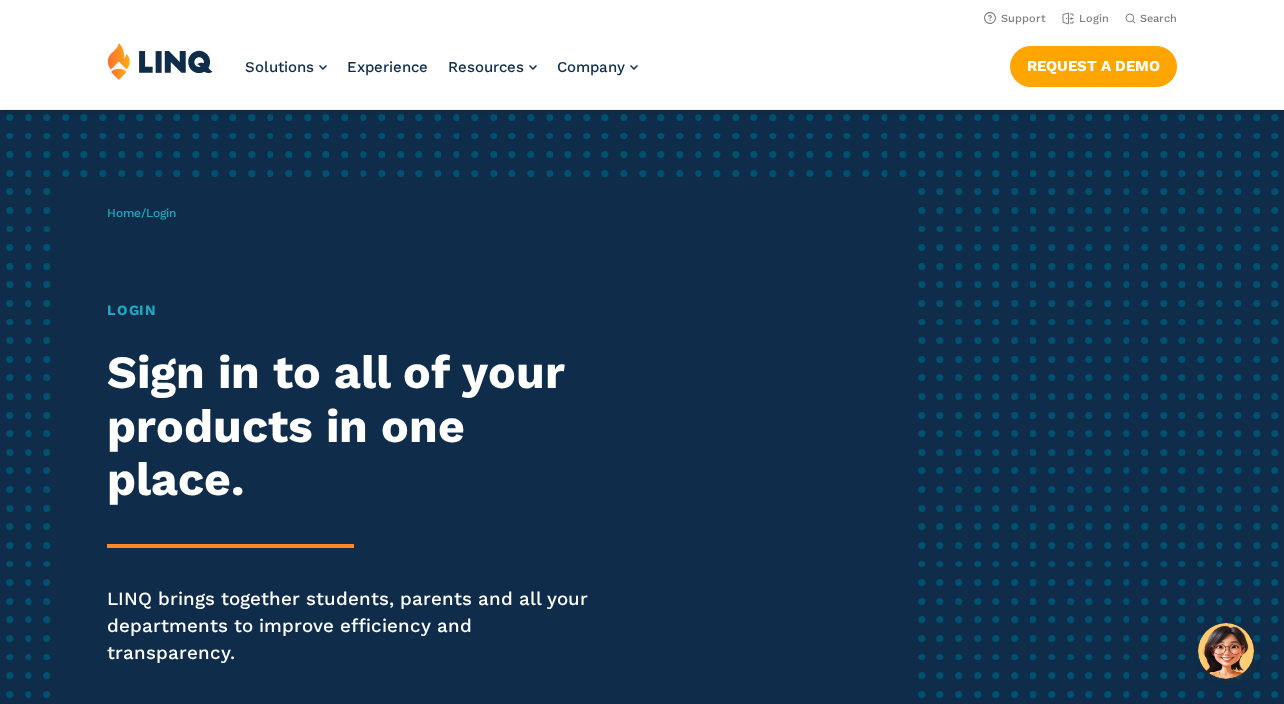 scroll, scrollTop: 0, scrollLeft: 0, axis: both 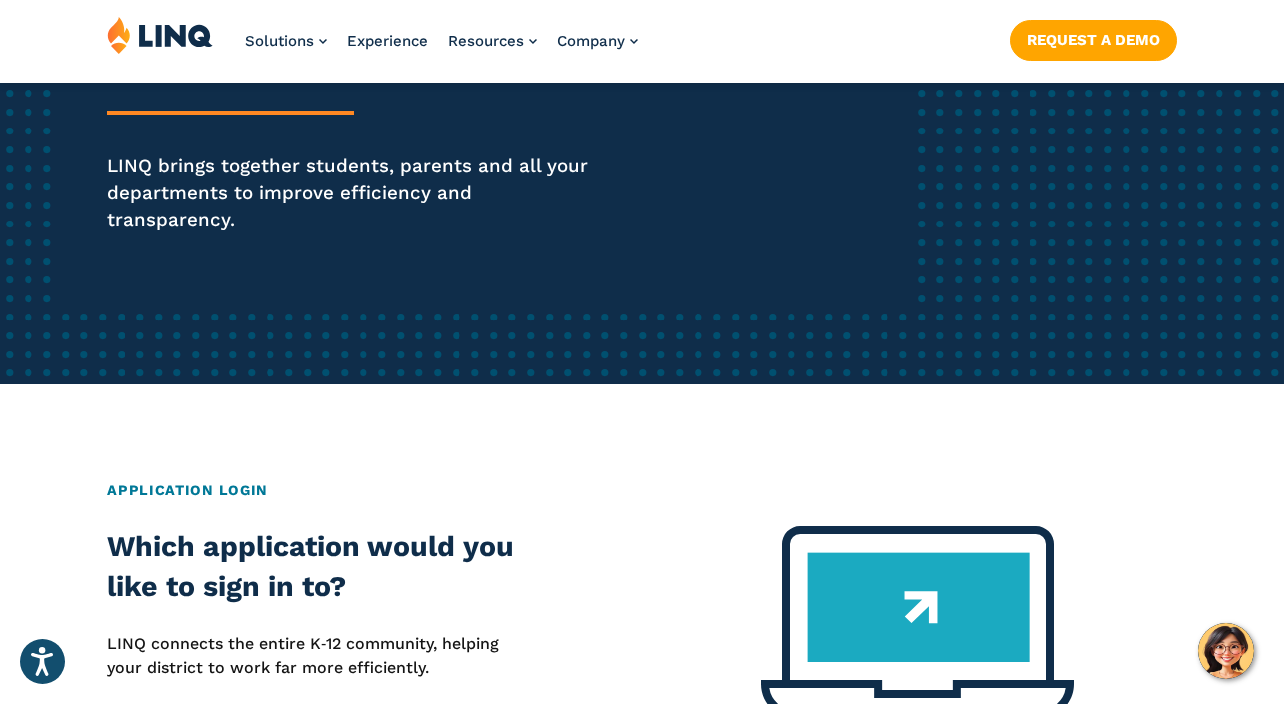 click on "LINQ brings together students, parents and all your departments to improve efficiency and transparency." at bounding box center (354, 193) 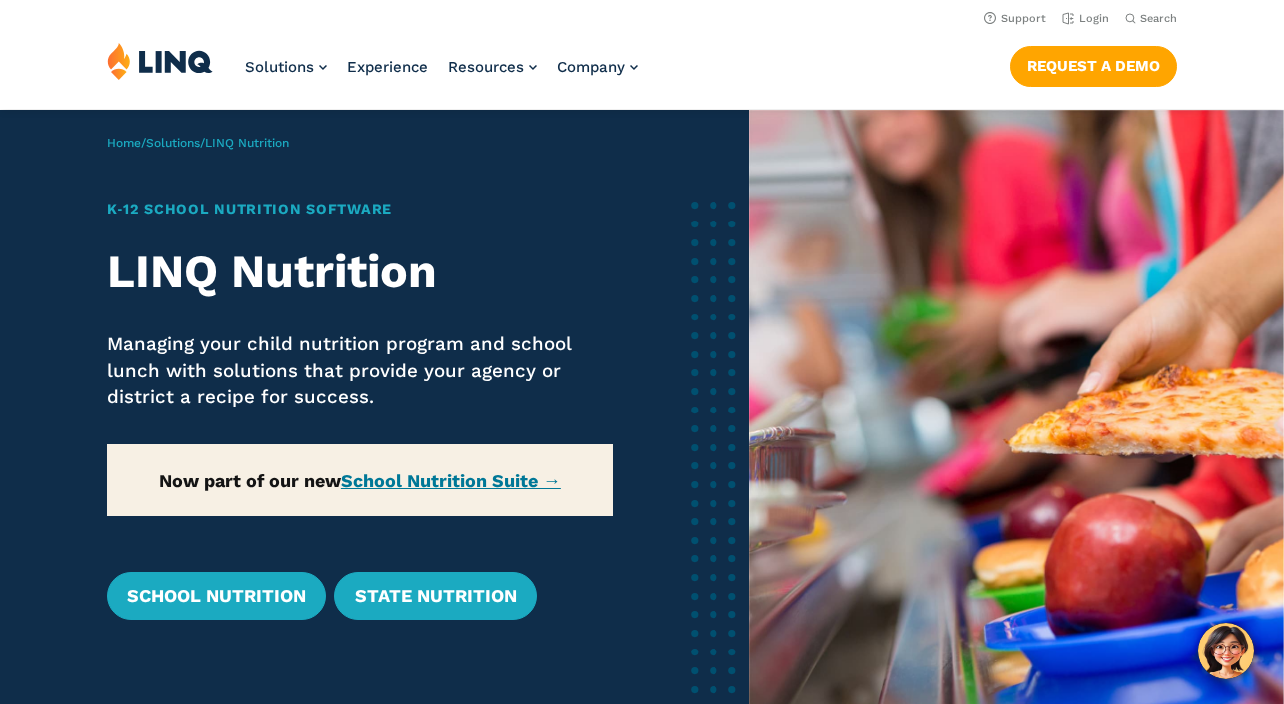 scroll, scrollTop: 0, scrollLeft: 0, axis: both 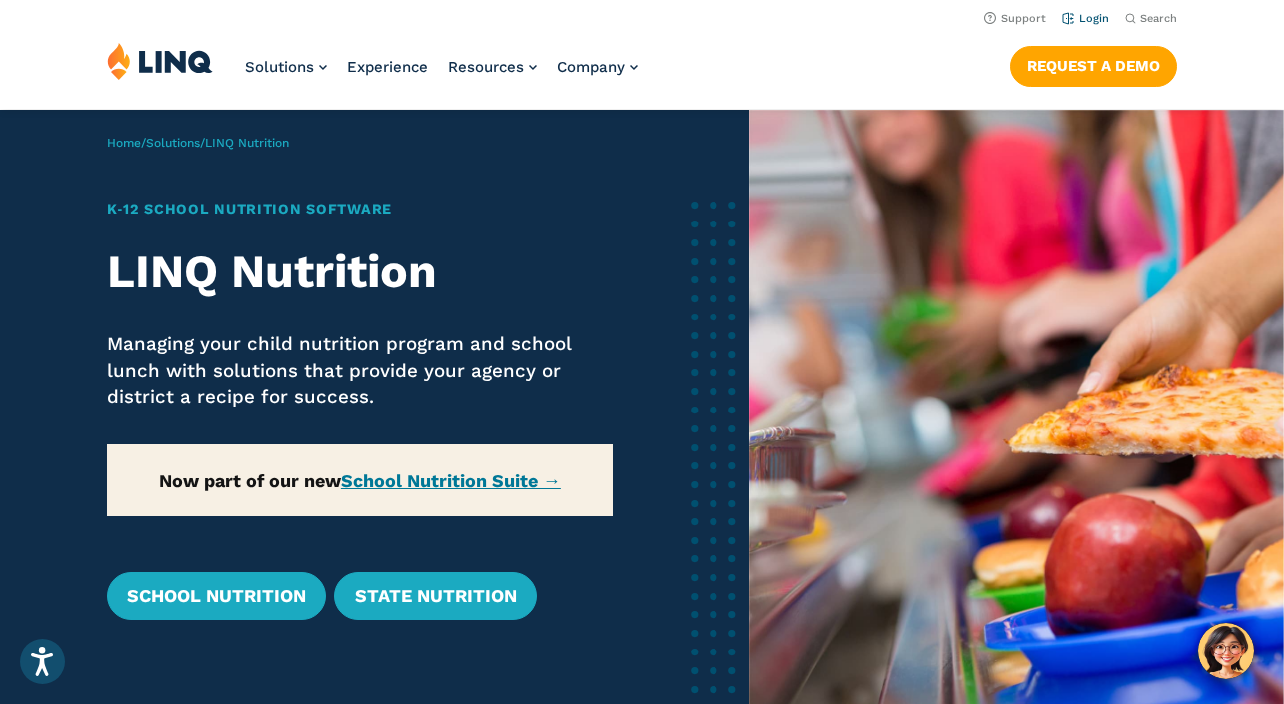 click on "Login" at bounding box center [1085, 18] 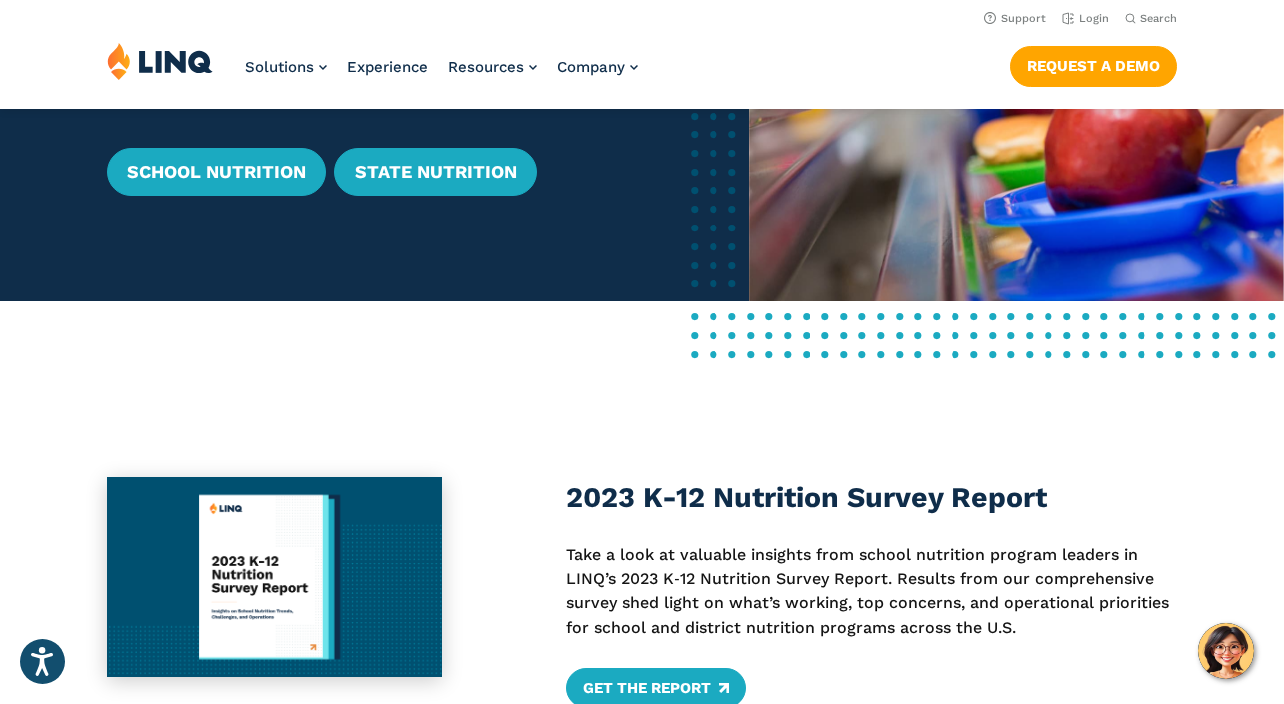 scroll, scrollTop: 421, scrollLeft: 0, axis: vertical 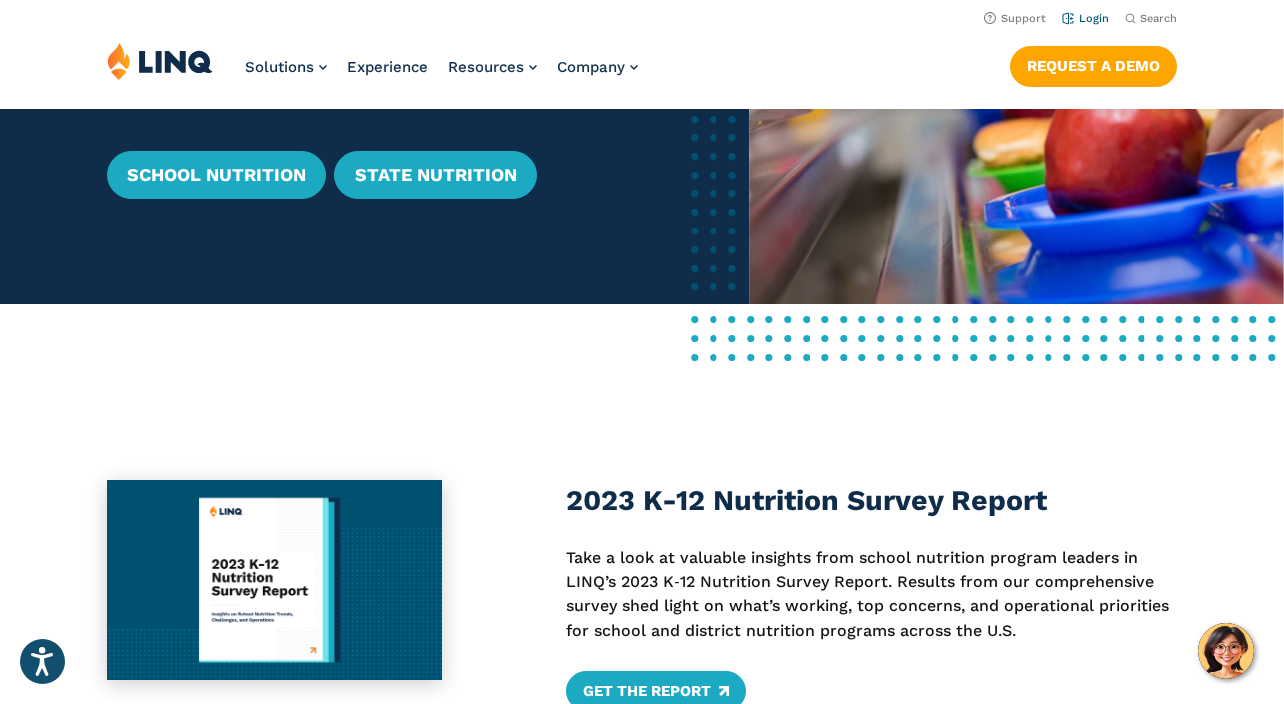 click on "Login" at bounding box center [1085, 17] 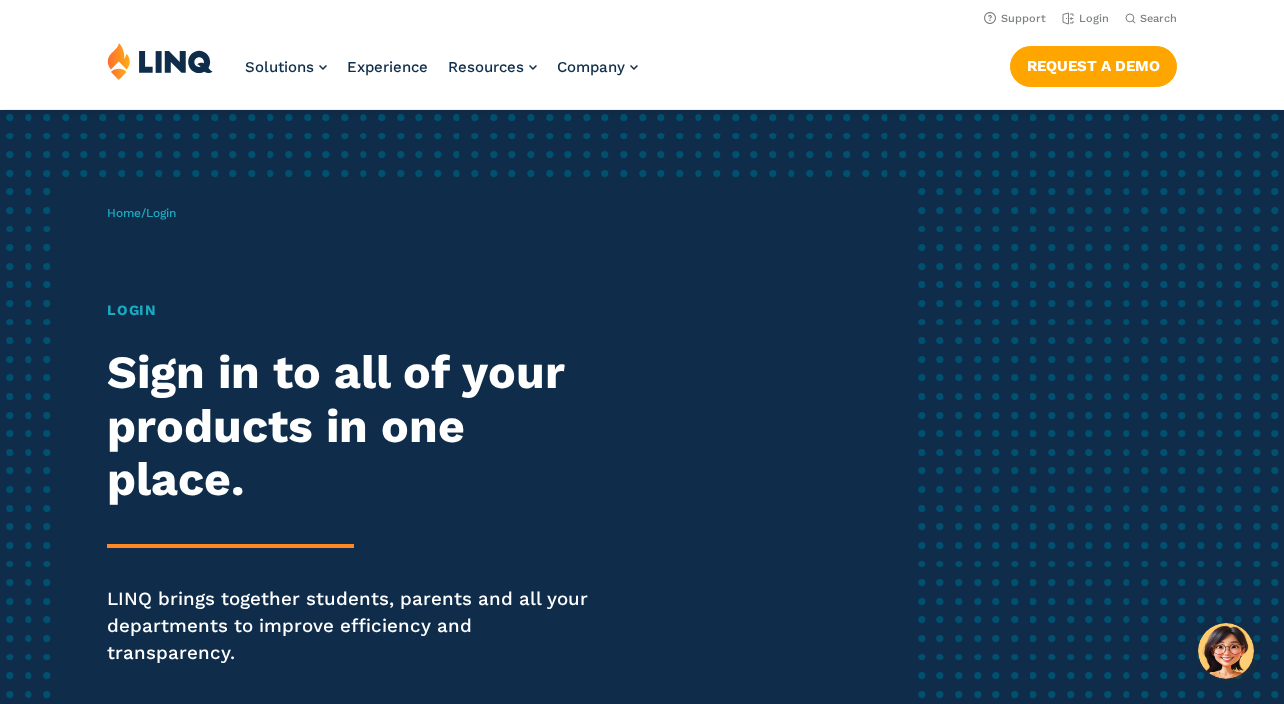 scroll, scrollTop: 0, scrollLeft: 0, axis: both 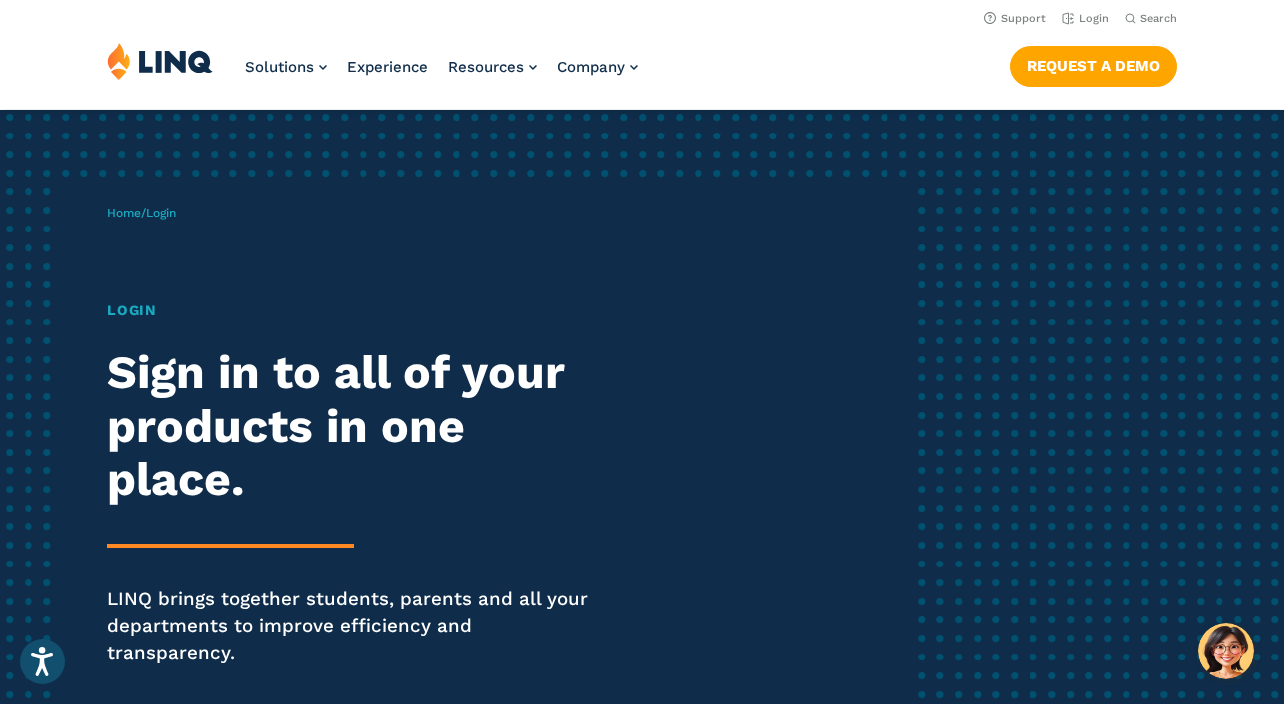 click on "Home  /  Login
Login
Sign in to all of your products in one place.
LINQ brings together students, parents and all your departments to improve efficiency and transparency." at bounding box center [508, 463] 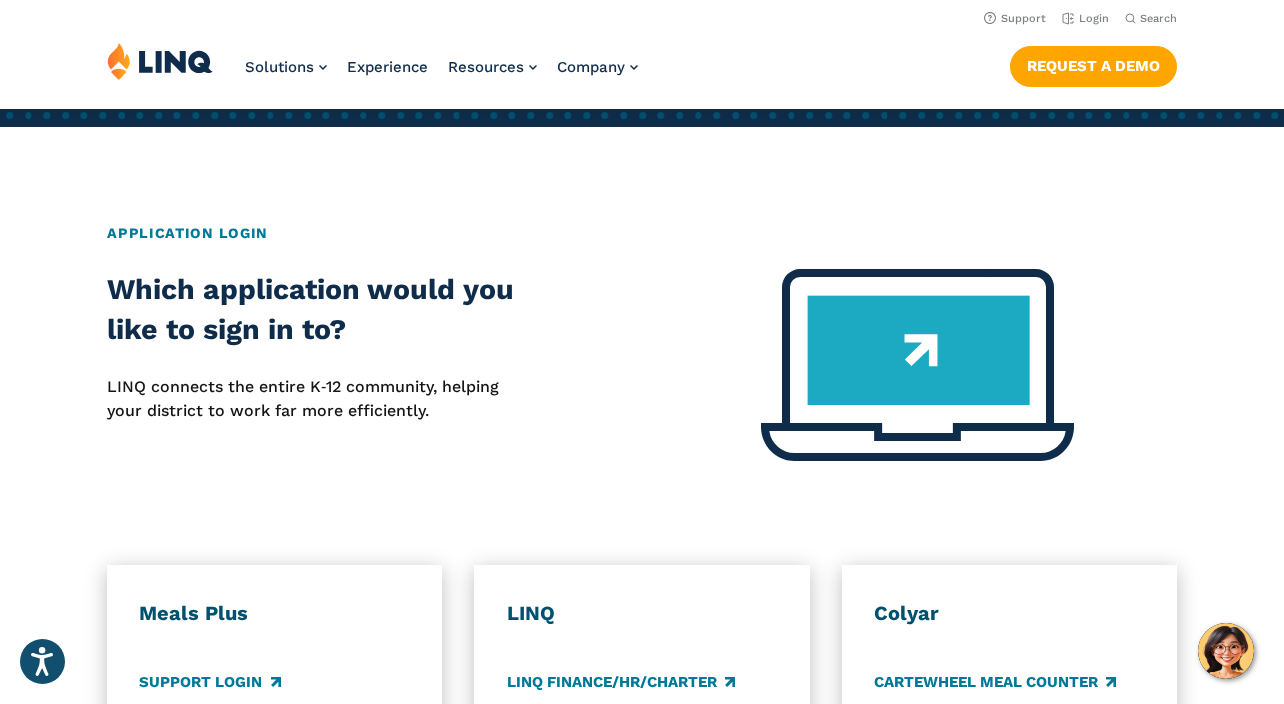 scroll, scrollTop: 685, scrollLeft: 0, axis: vertical 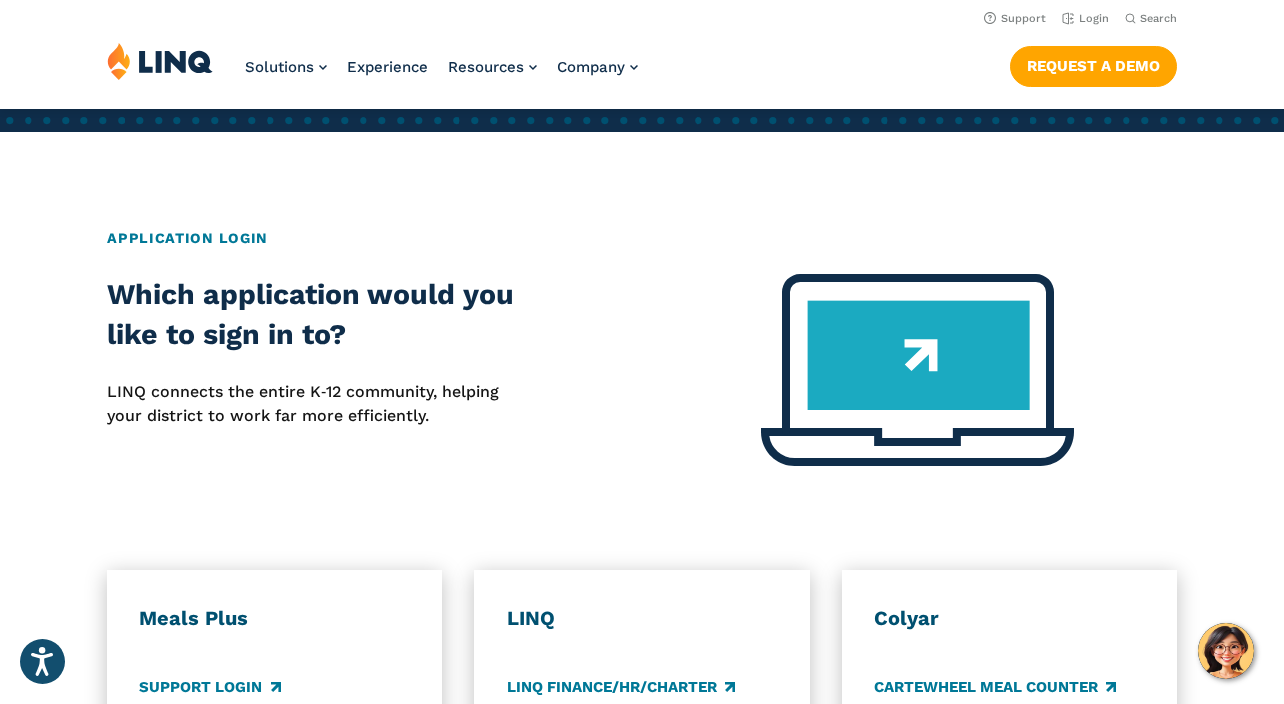 click on "Home  /  Login
Login
Sign in to all of your products in one place.
LINQ brings together students, parents and all your departments to improve efficiency and transparency.
Application Login
Which application would you like to sign in to?
LINQ connects the entire K‑12 community, helping your district to work far more efficiently.
Meals Plus
Support Login
Help Site
LINQ Nutrition (Meals Plus v10)
LINQ
LINQ Finance/HR/Charter
LINQ Accounting (school level)
Employee LINQ (Employee Portal UI)
School Finance MI – Client Login
Colyar
CARTEWHEEL Meal Counter
CARTEWHEEL
TITAN
Family Portal
District Portal
iSite
District Admin Login
Online Ordering
School Finance MI
Software Updates
K12 Payments Center" at bounding box center (642, 439) 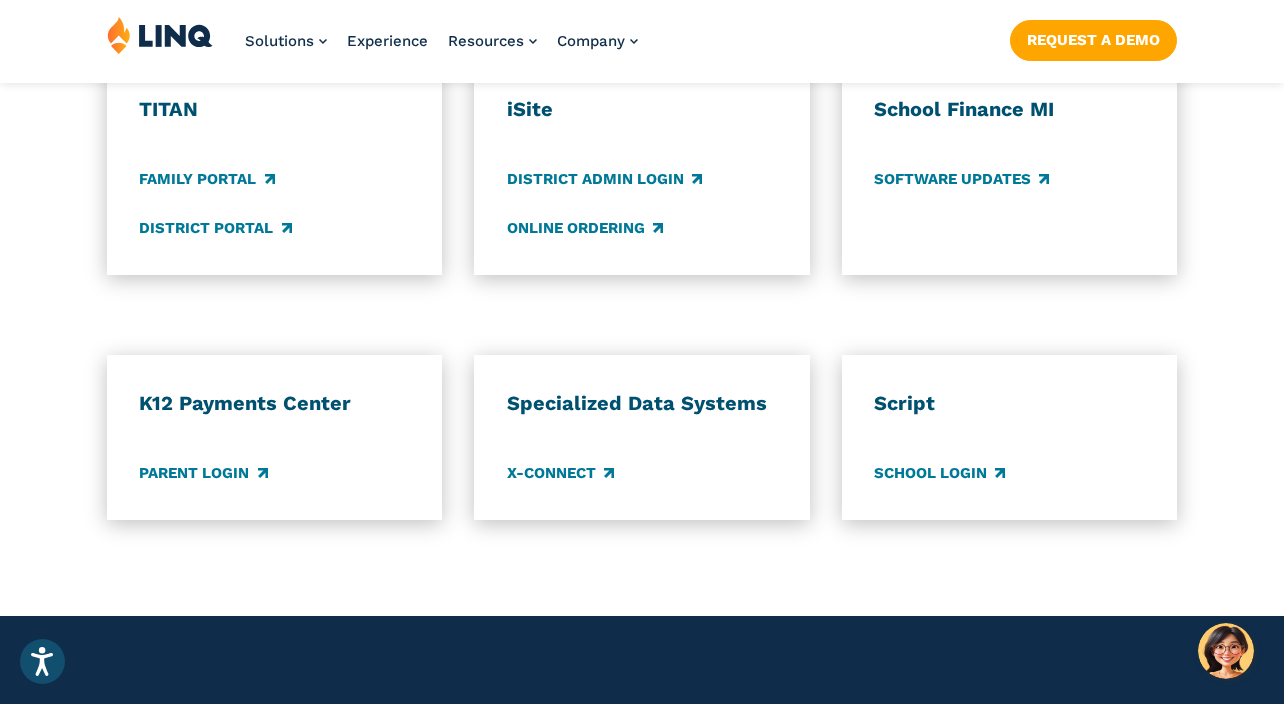 scroll, scrollTop: 1655, scrollLeft: 0, axis: vertical 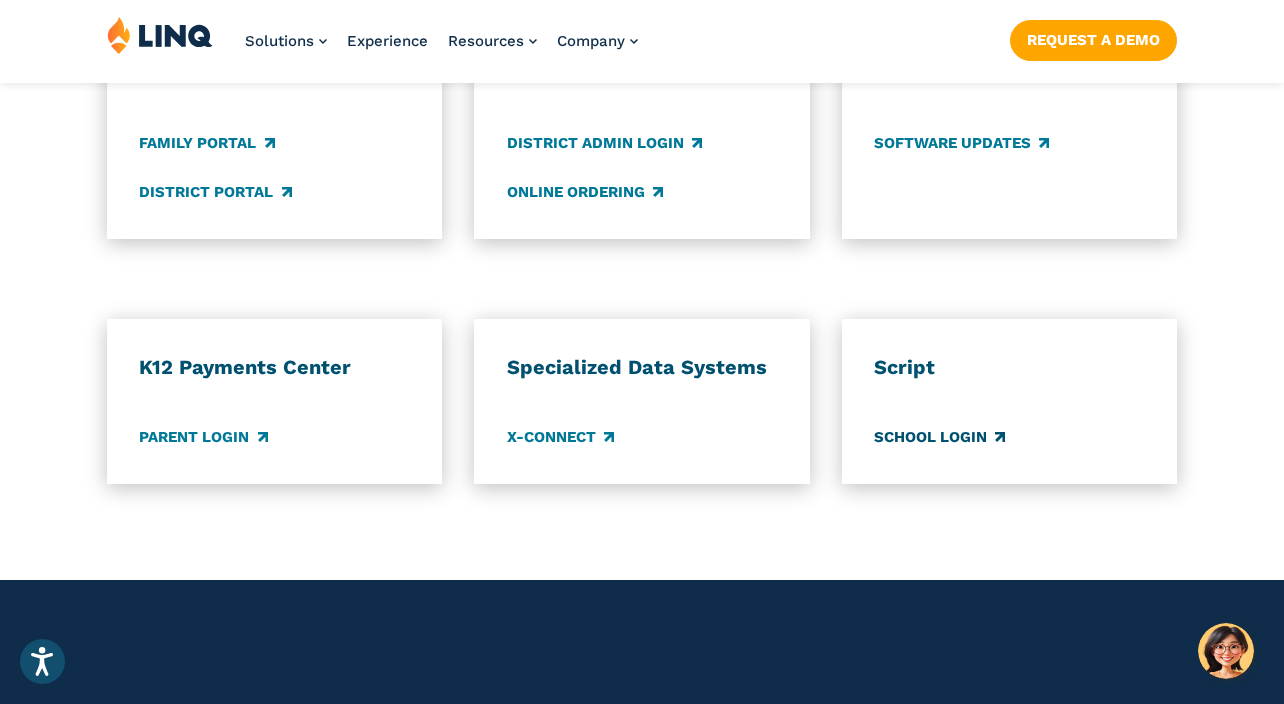 click on "School Login" at bounding box center [939, 437] 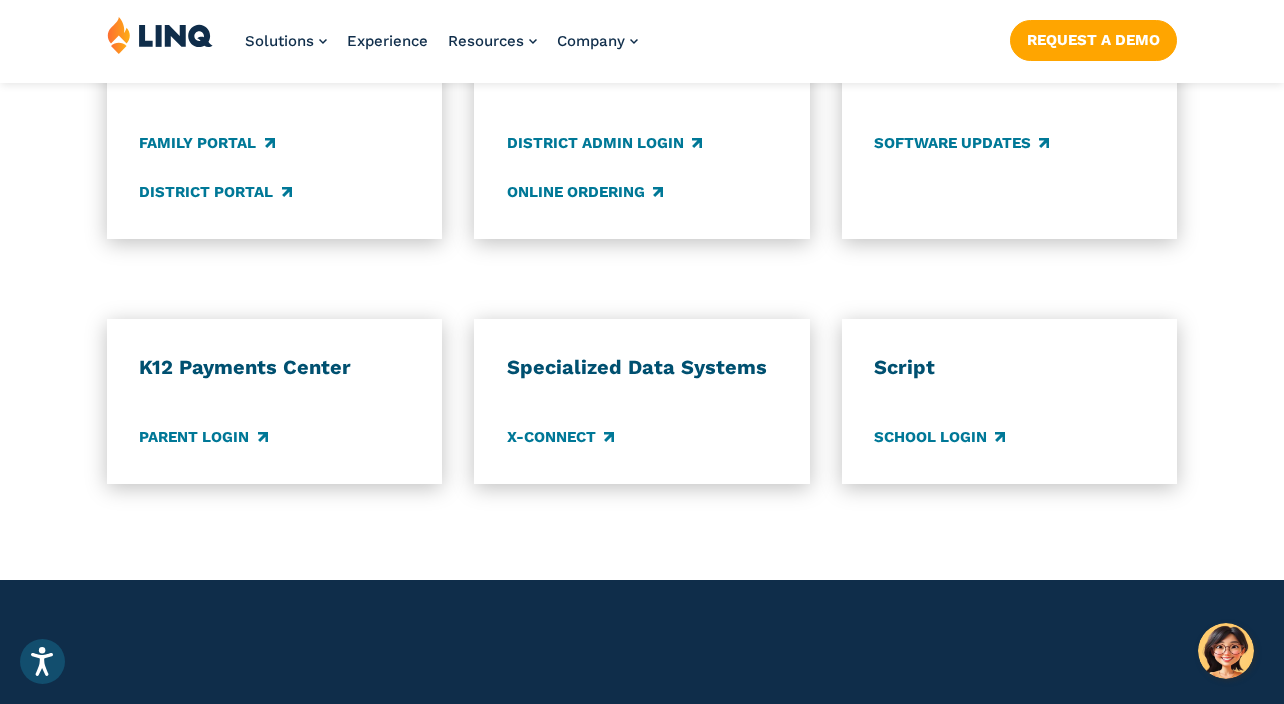 click on "K12 Payments Center
Parent Login" at bounding box center (274, 401) 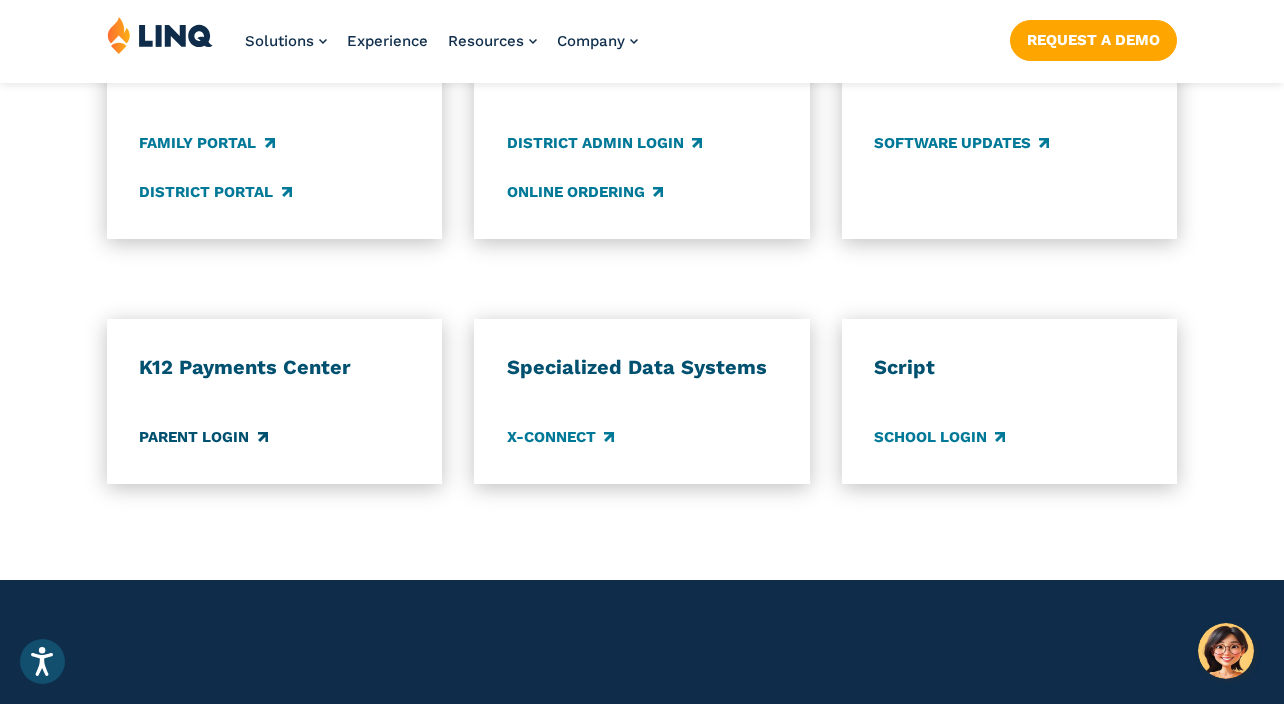 click on "Parent Login" at bounding box center (203, 437) 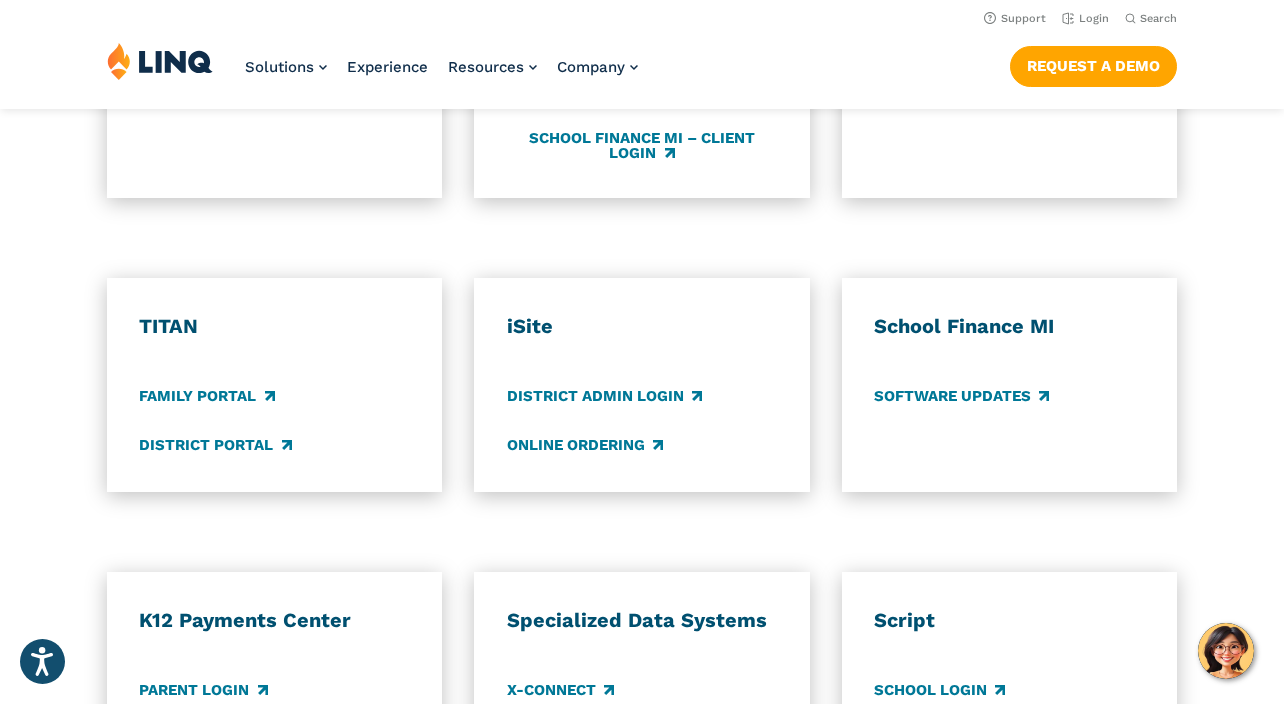 scroll, scrollTop: 1393, scrollLeft: 0, axis: vertical 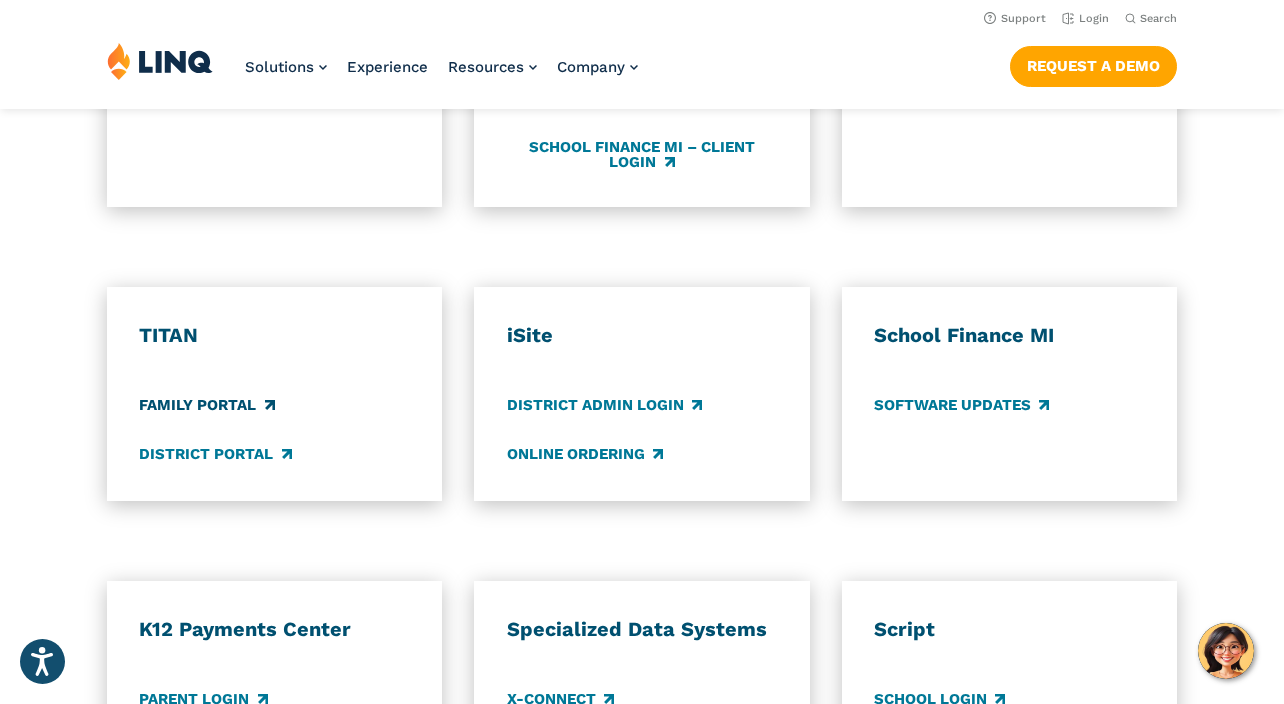 click on "Family Portal" at bounding box center (206, 405) 